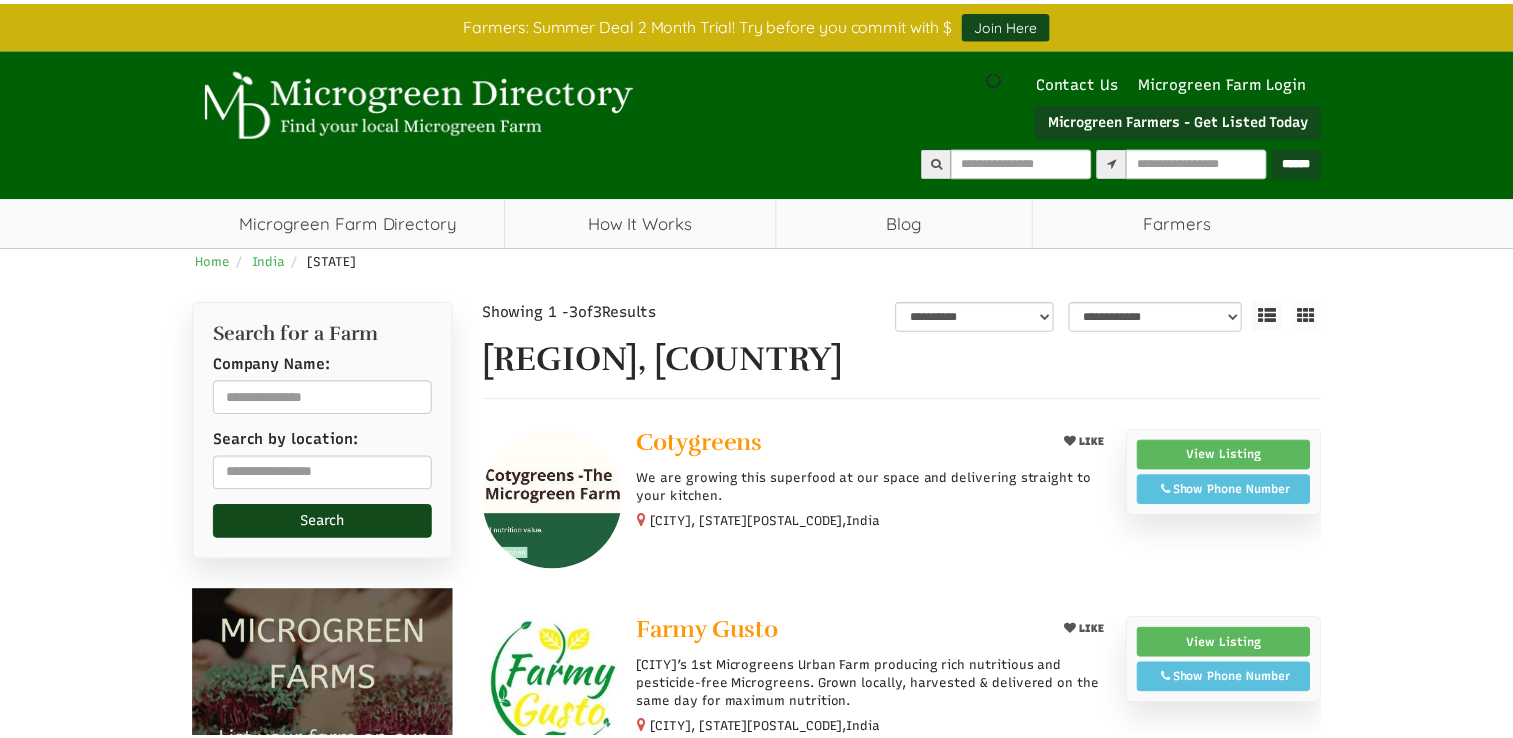 scroll, scrollTop: 0, scrollLeft: 0, axis: both 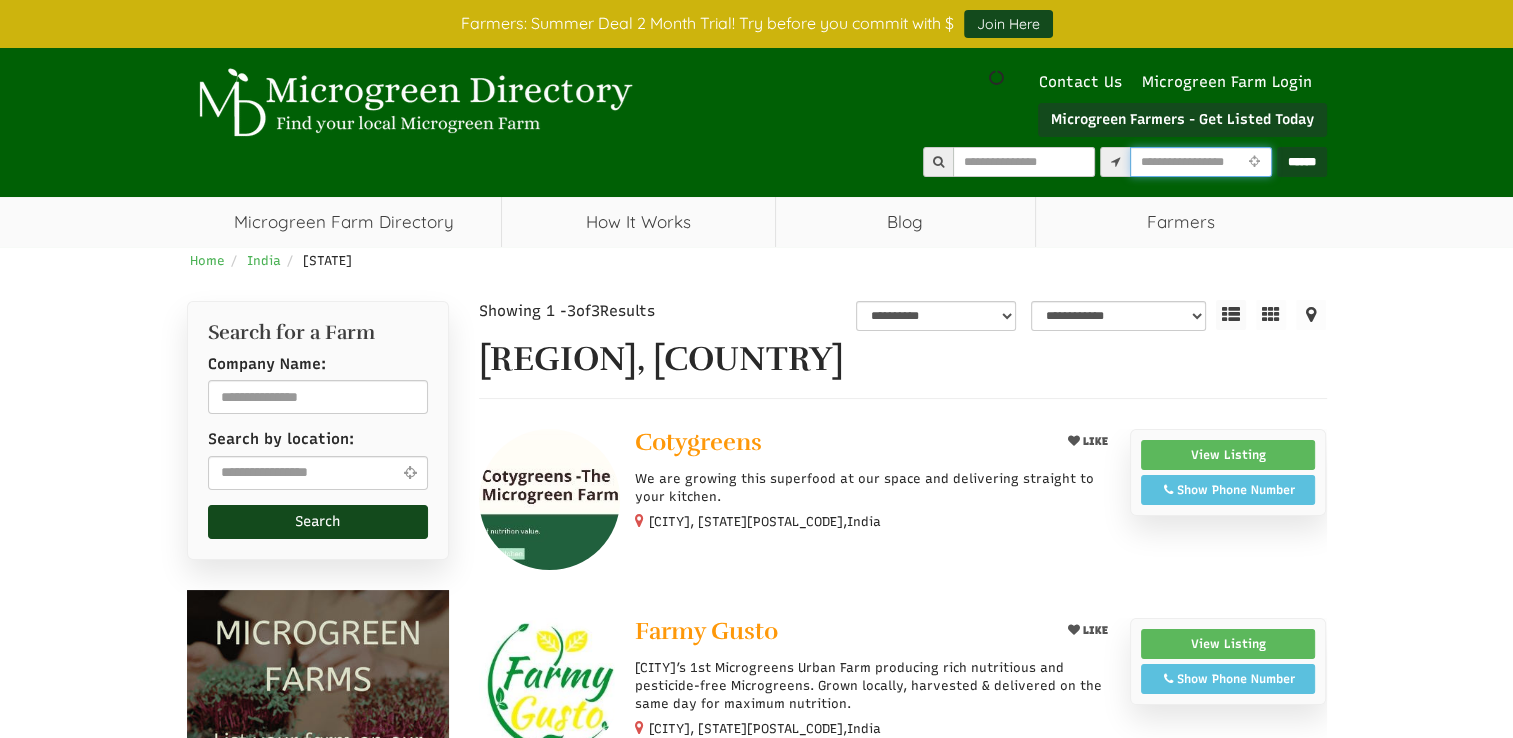 click at bounding box center [1201, 162] 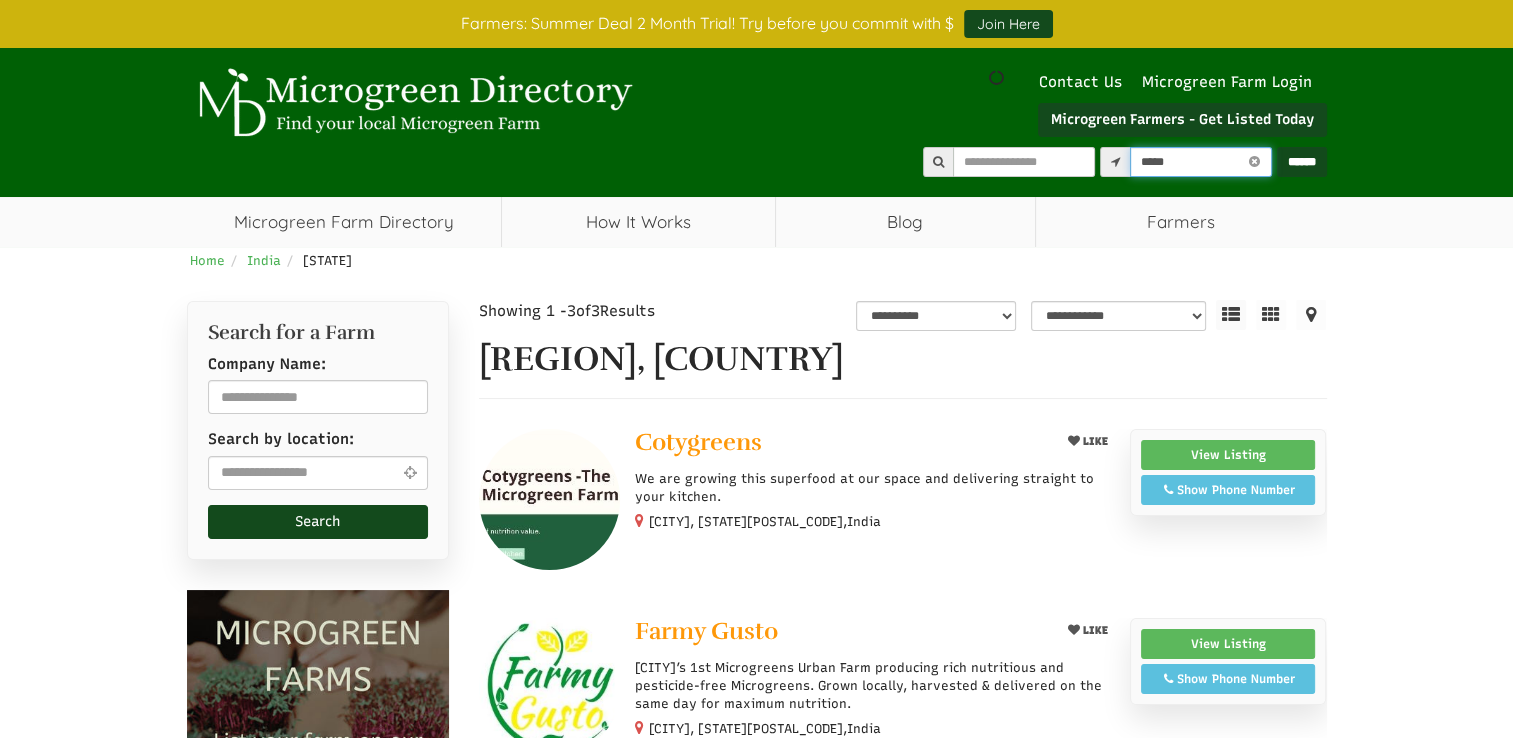 type on "******" 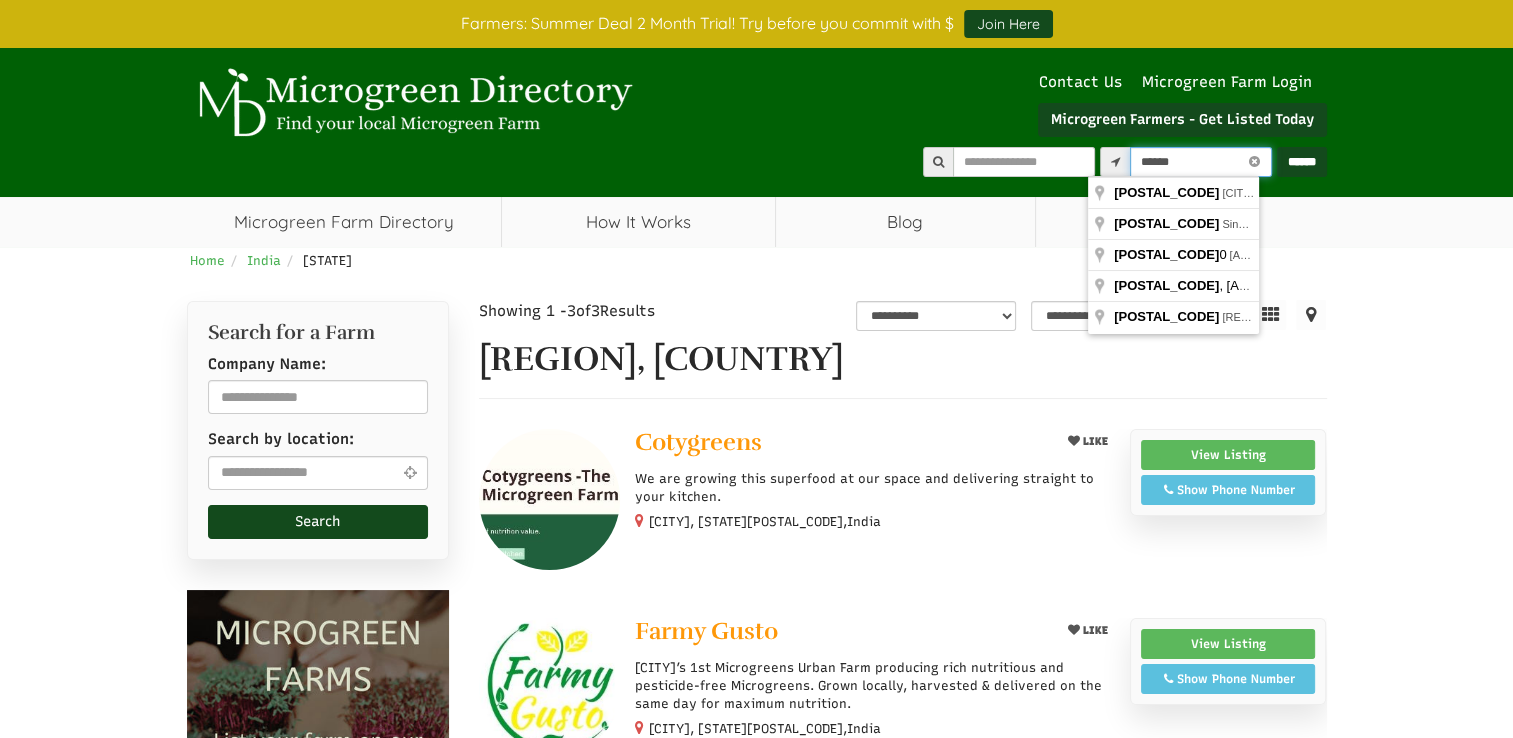 select 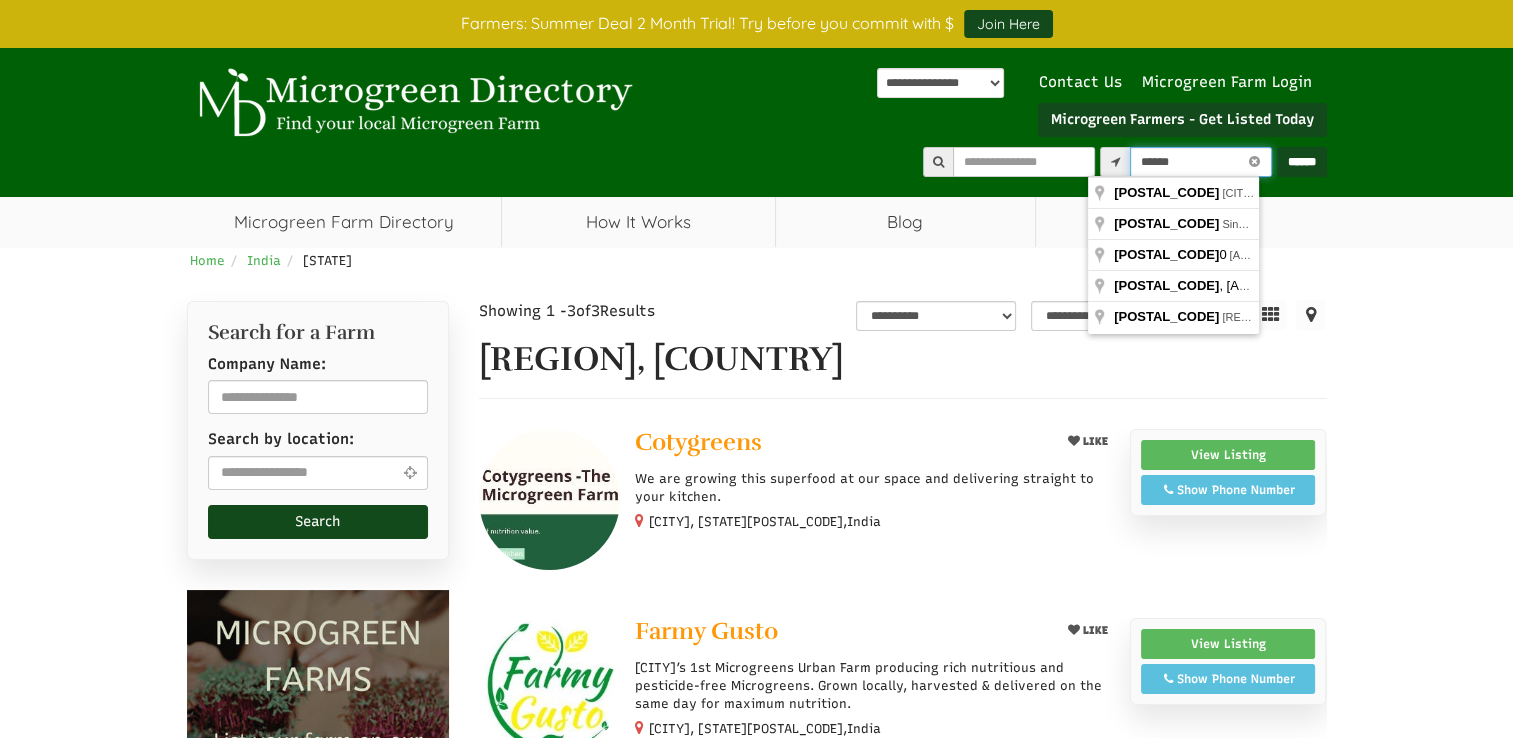 type on "******" 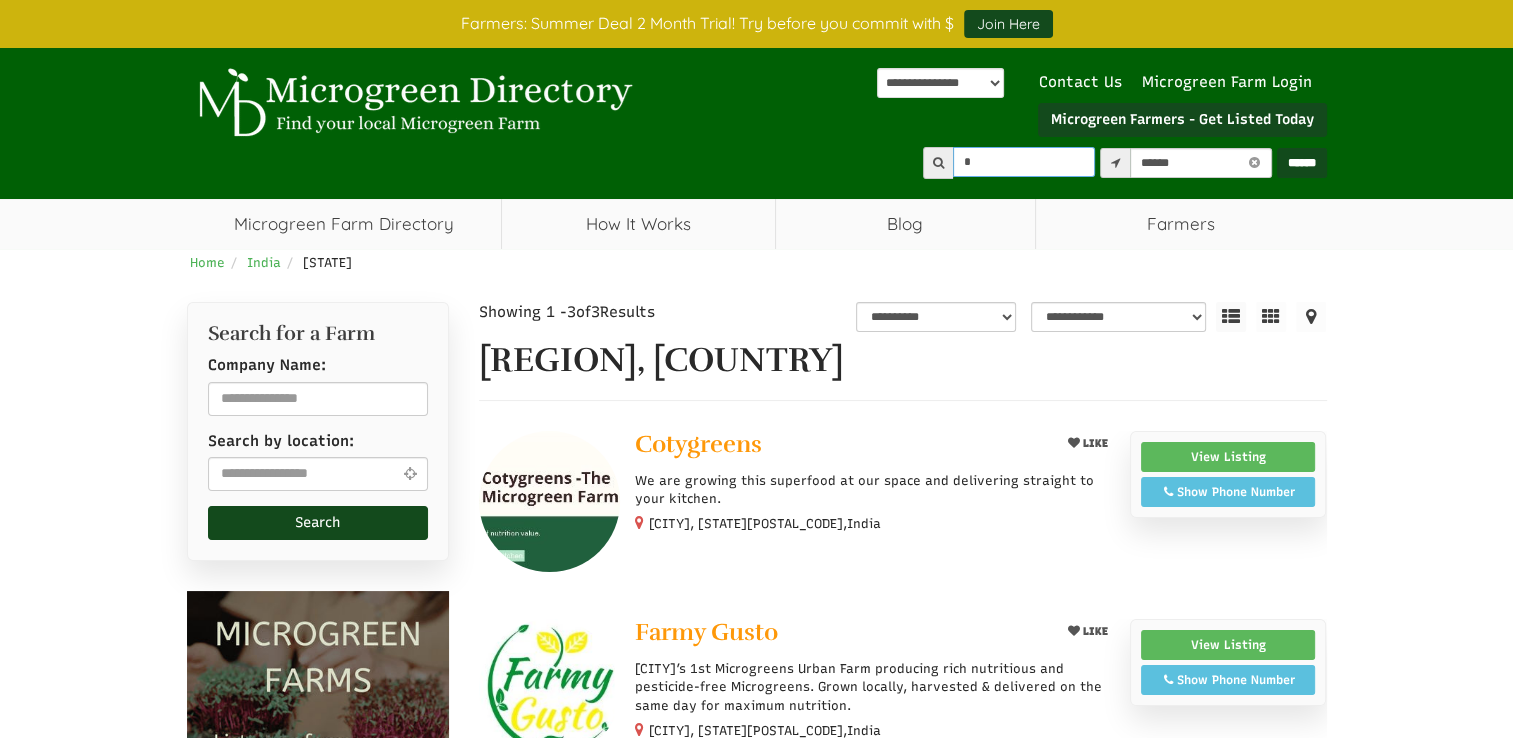 type on "**" 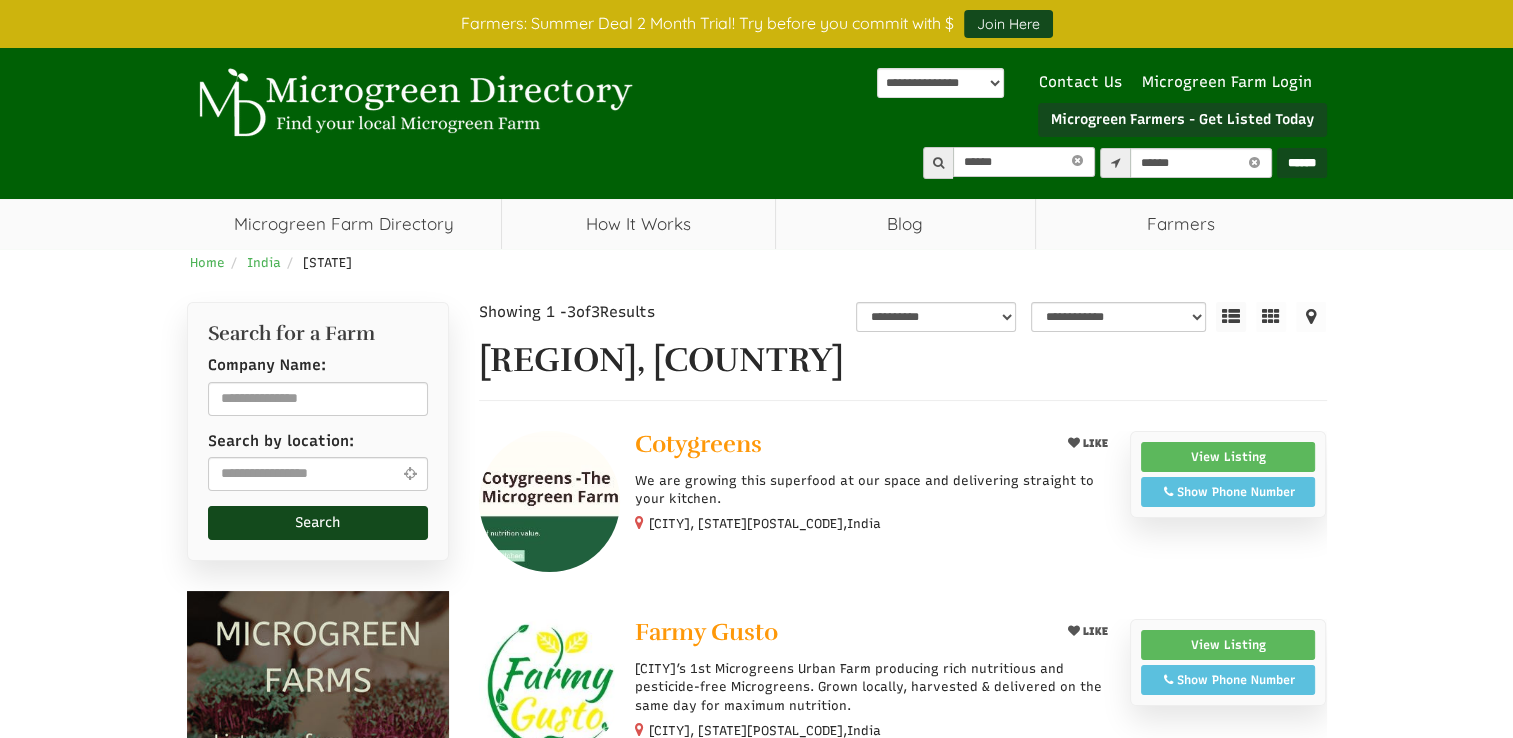 type on "******" 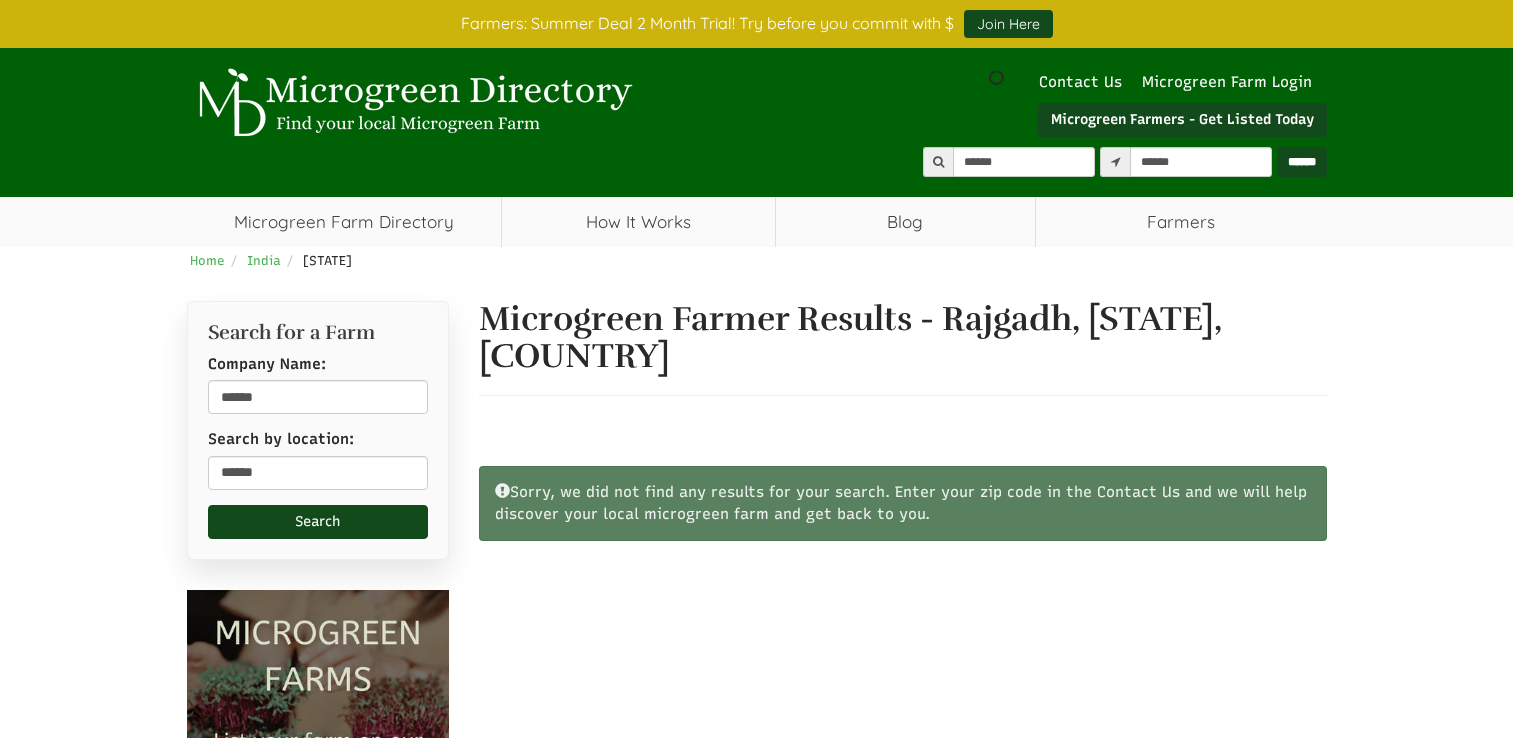 scroll, scrollTop: 0, scrollLeft: 0, axis: both 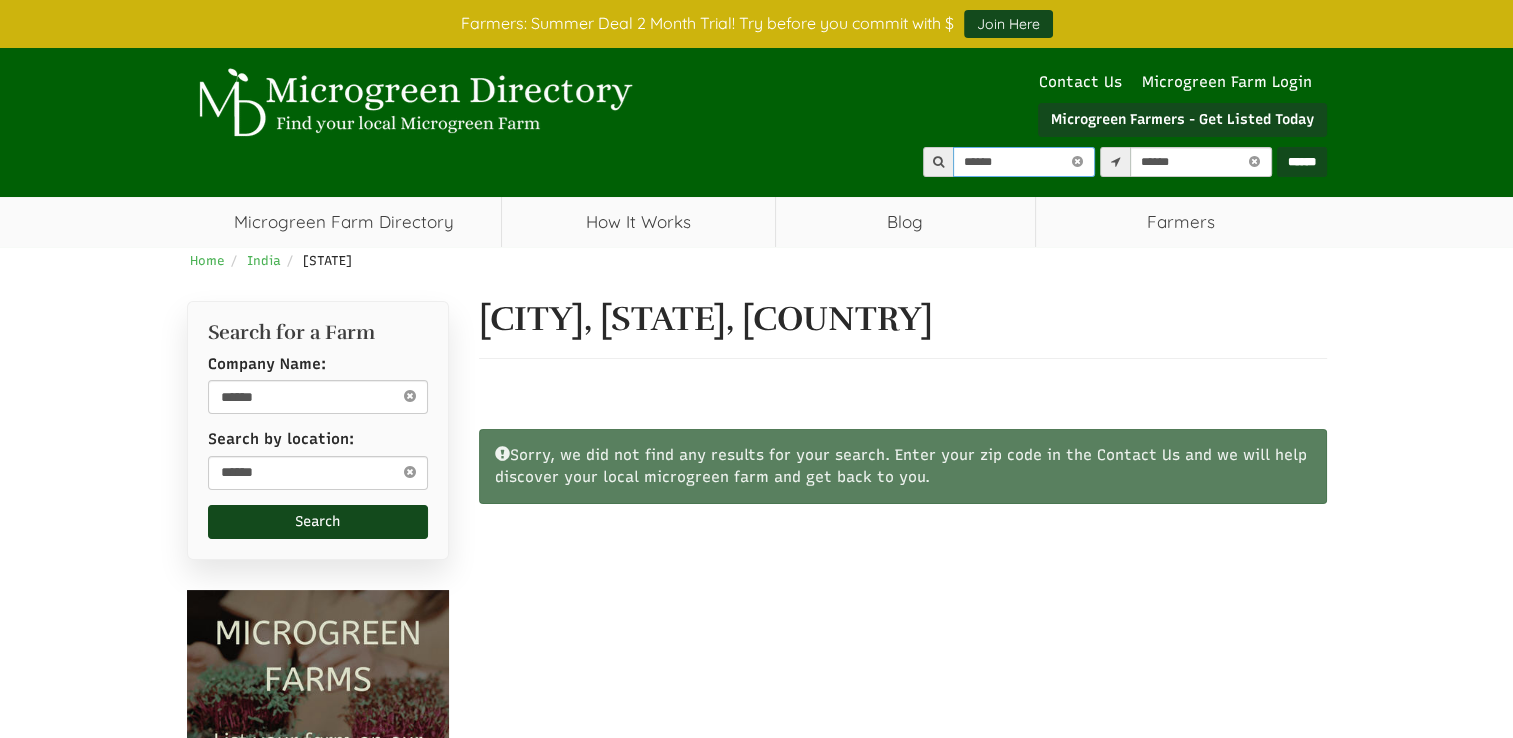 click on "******" at bounding box center (1024, 162) 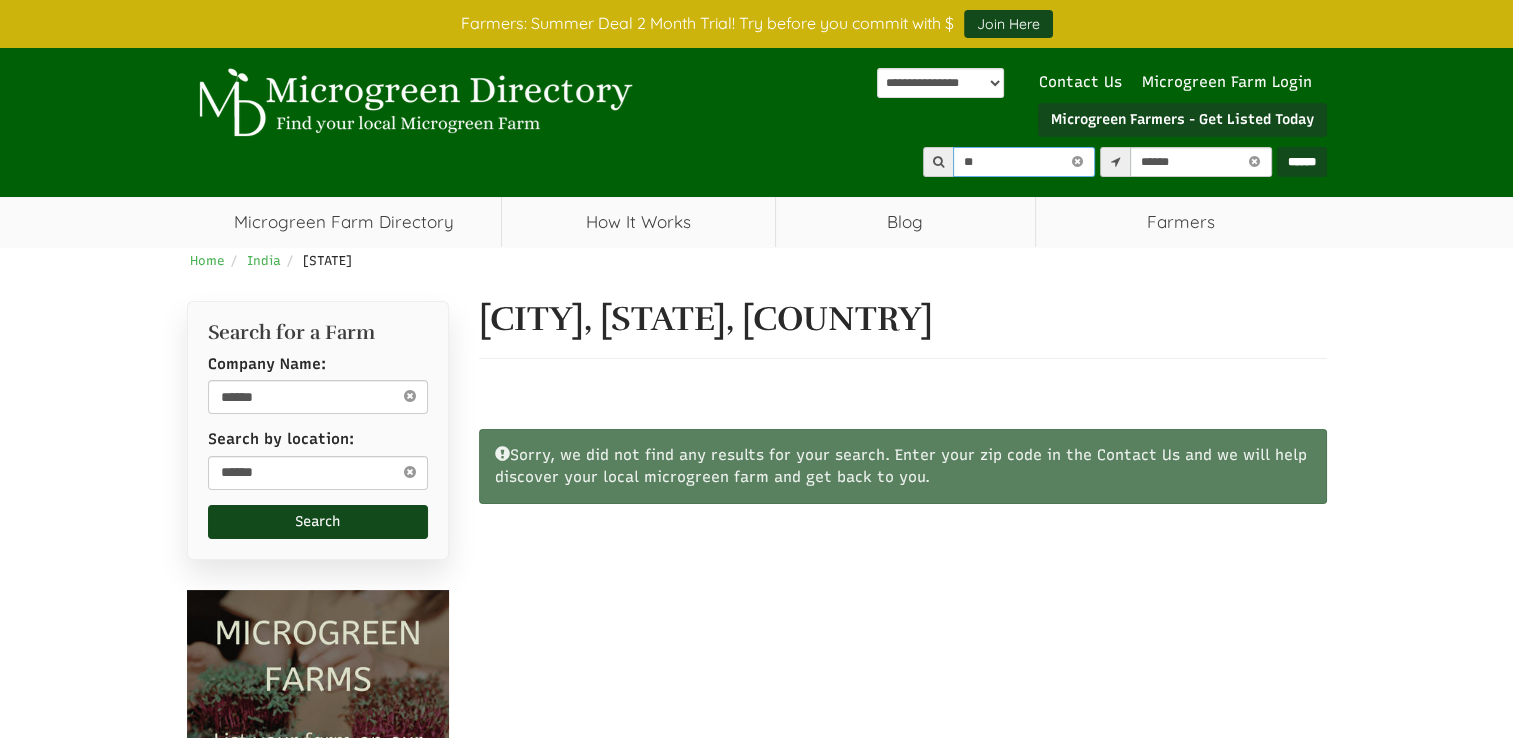 type on "*" 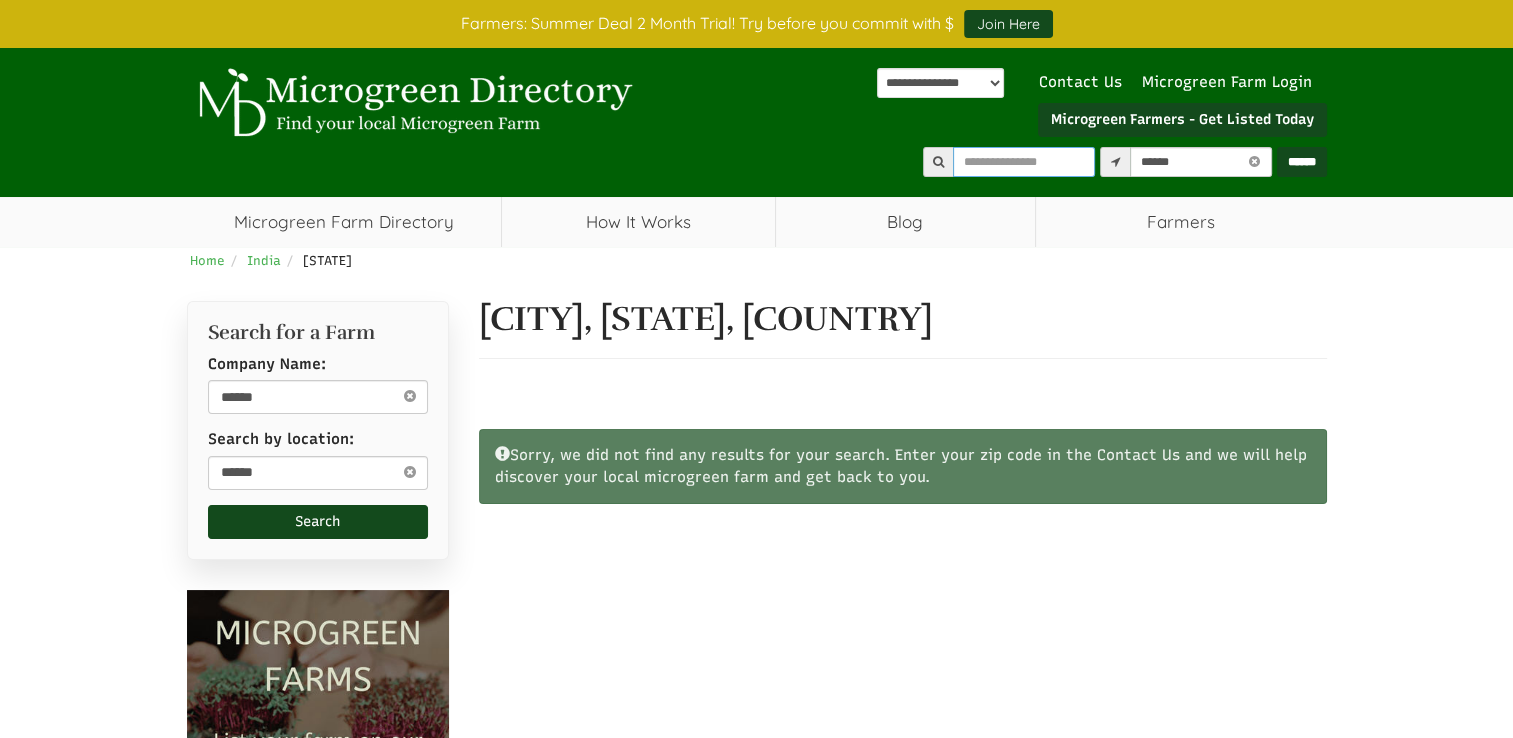 type 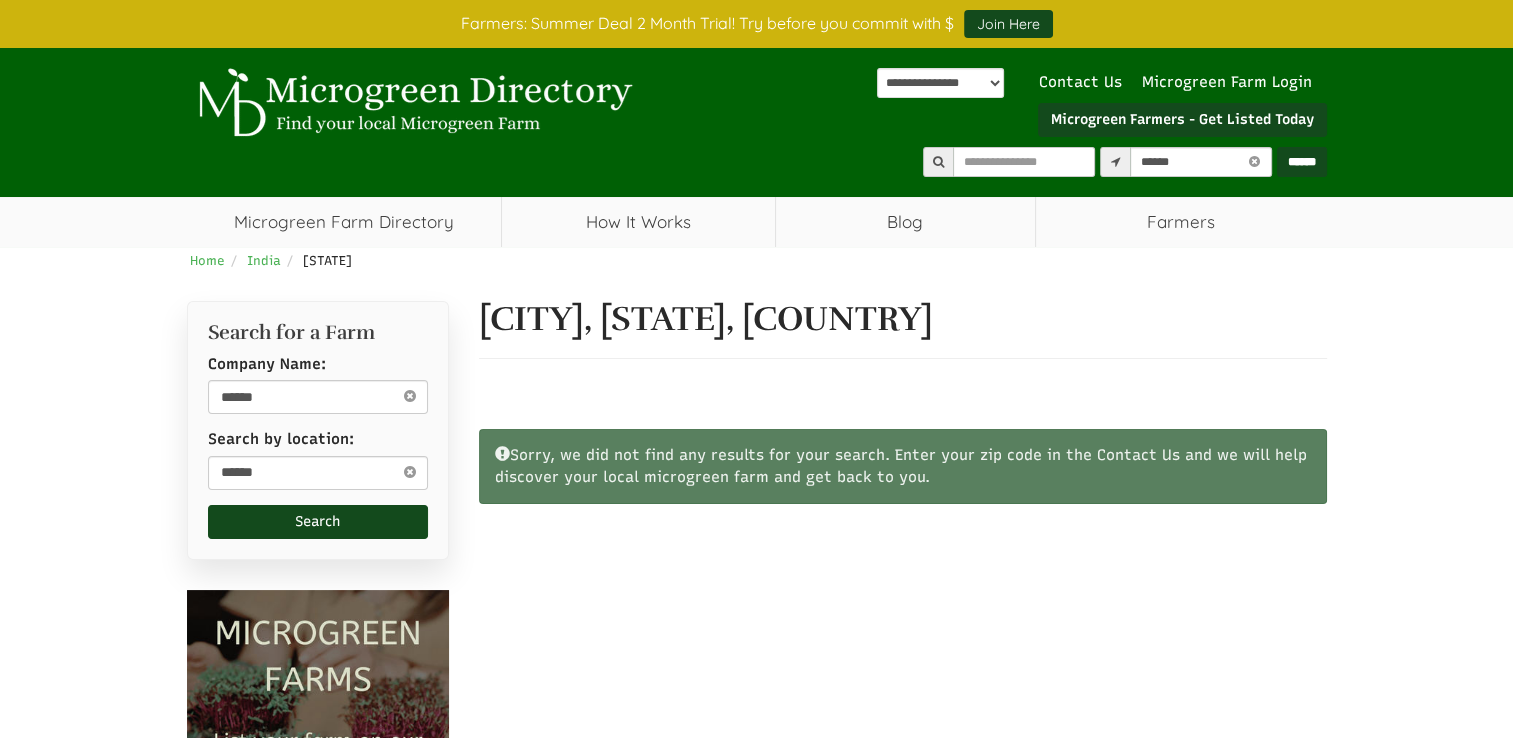 click on "******" at bounding box center (1302, 162) 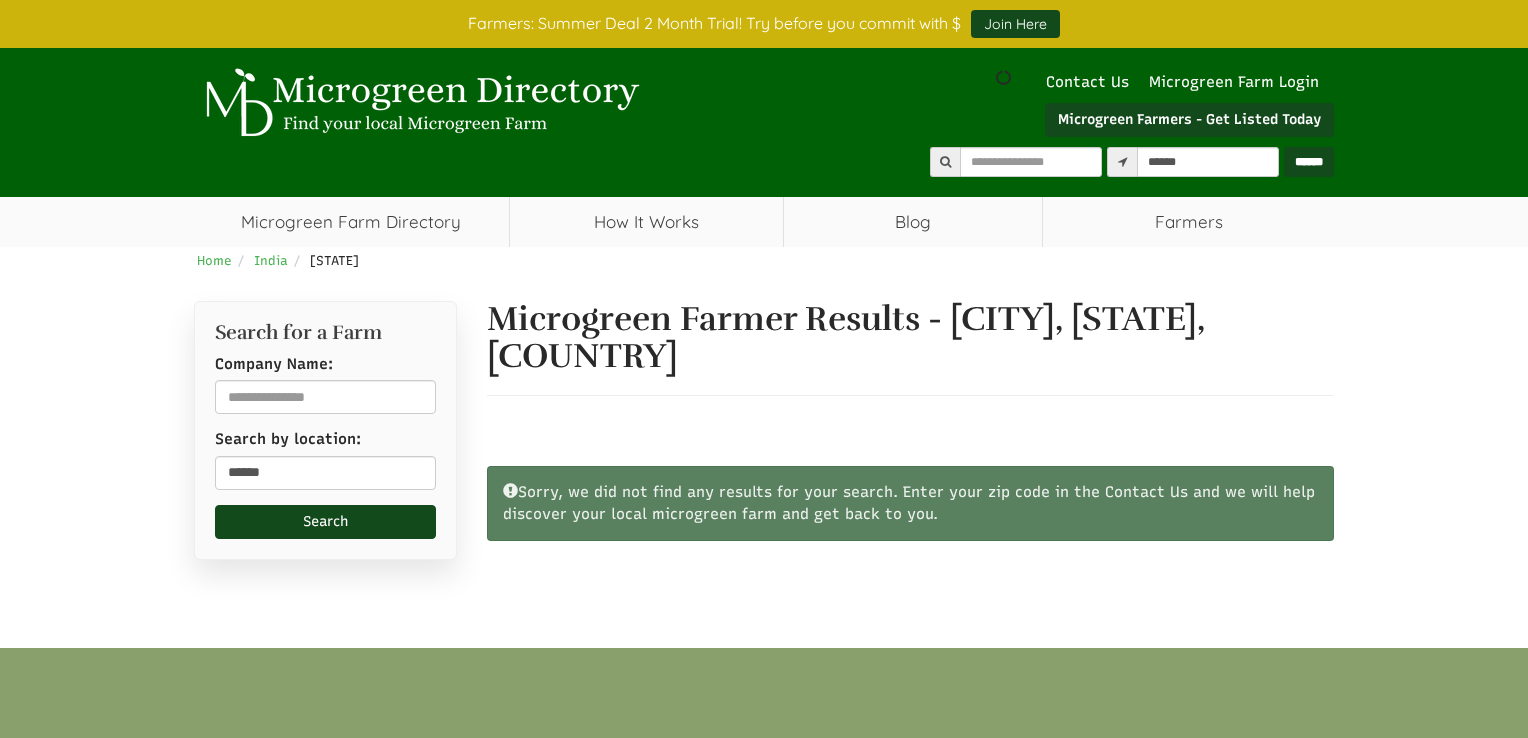 scroll, scrollTop: 0, scrollLeft: 0, axis: both 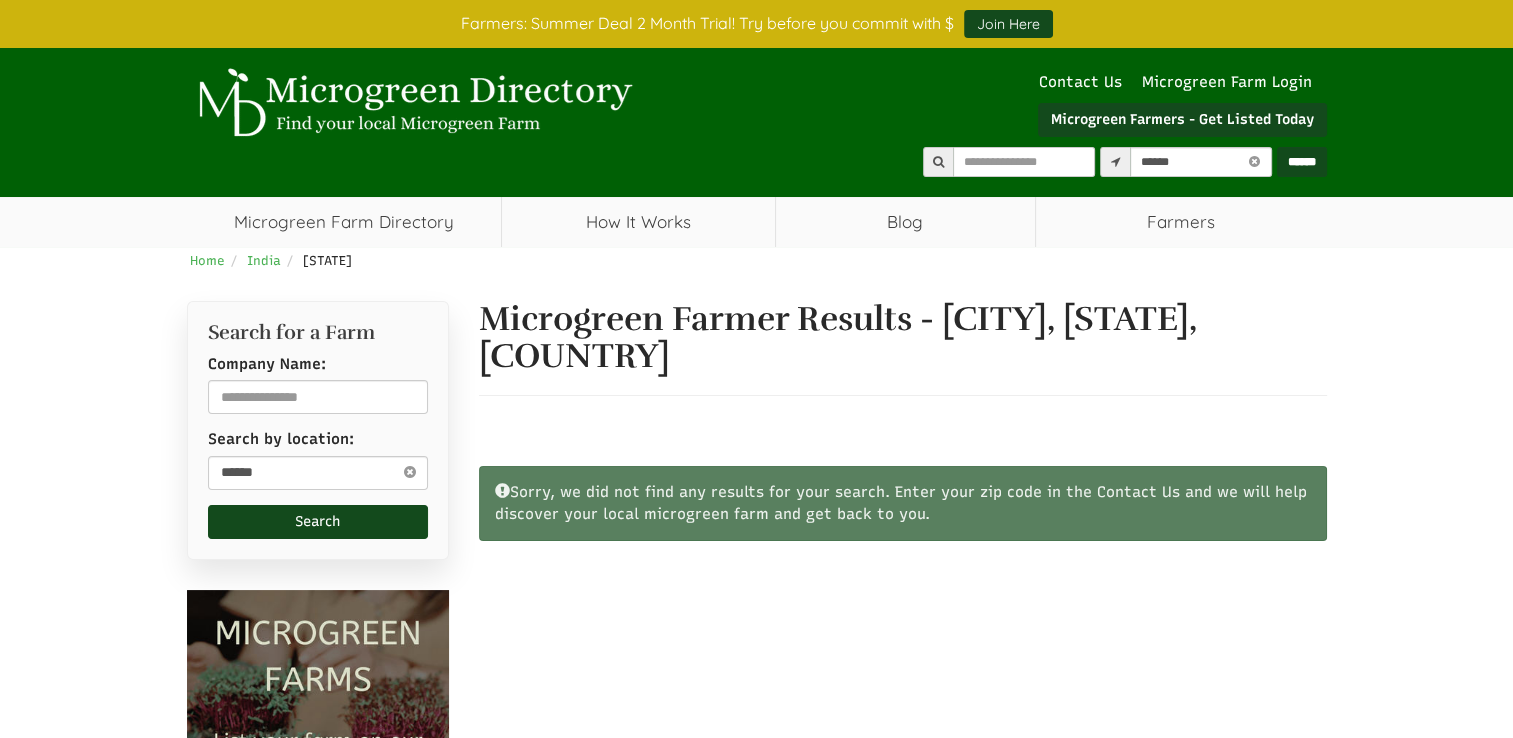 select 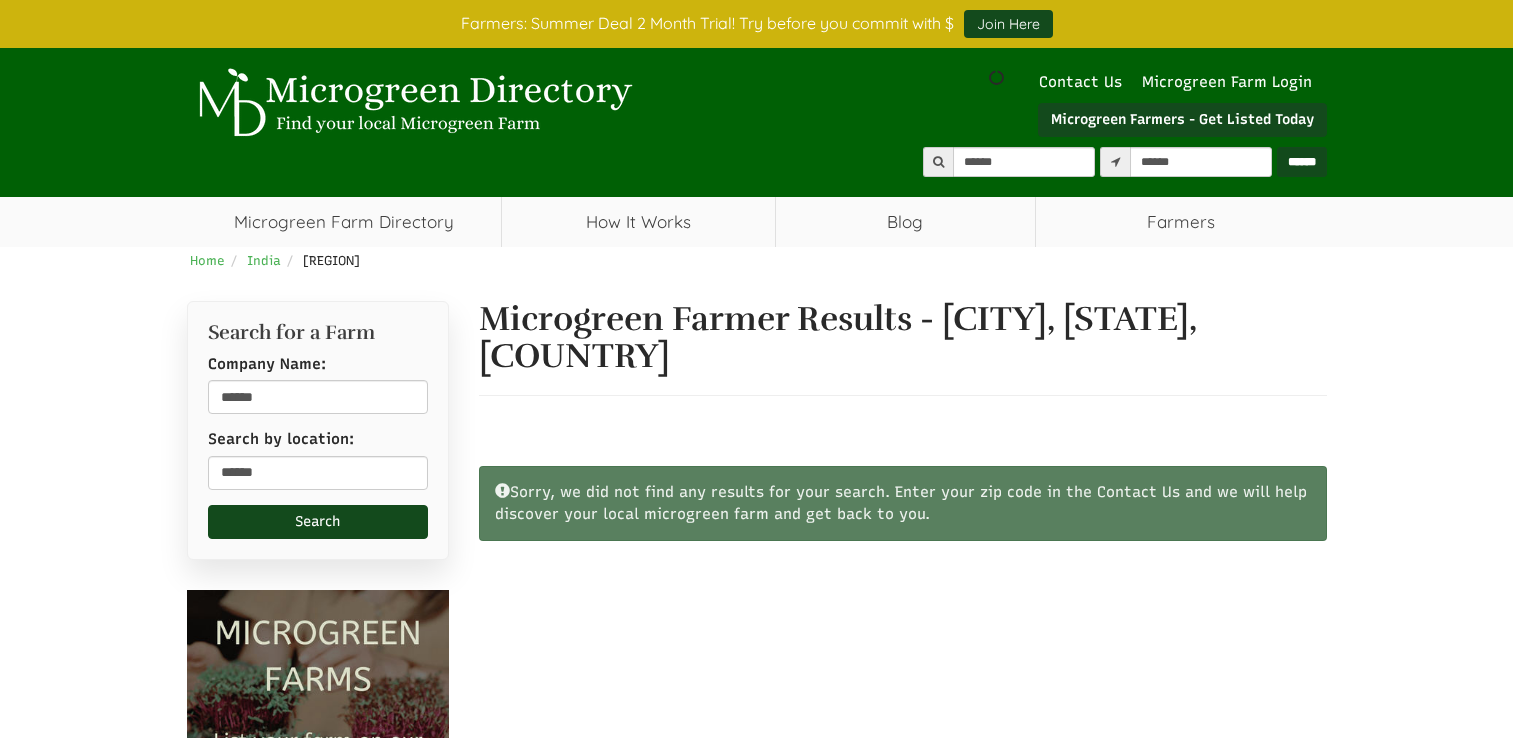 scroll, scrollTop: 0, scrollLeft: 0, axis: both 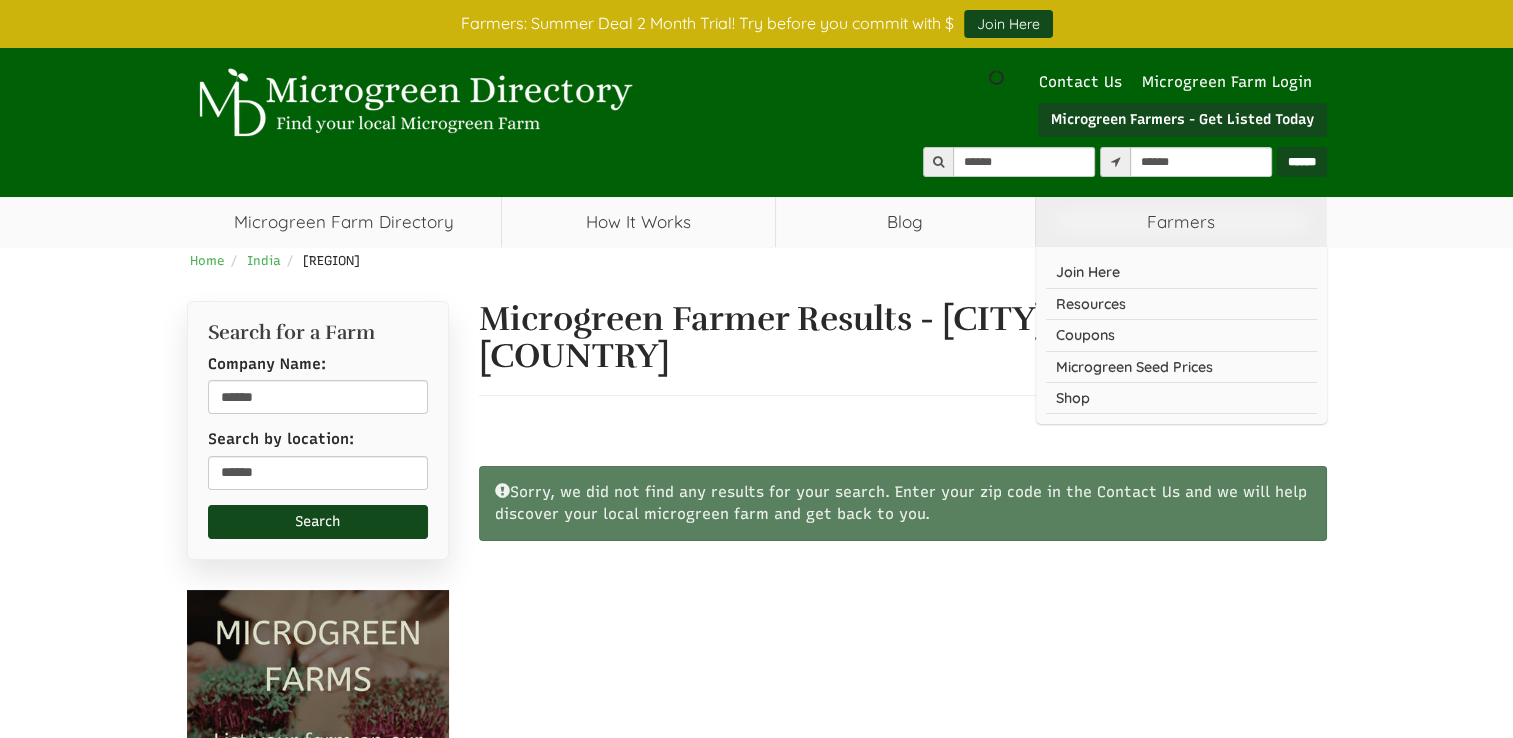 click on "Farmers" at bounding box center [1181, 222] 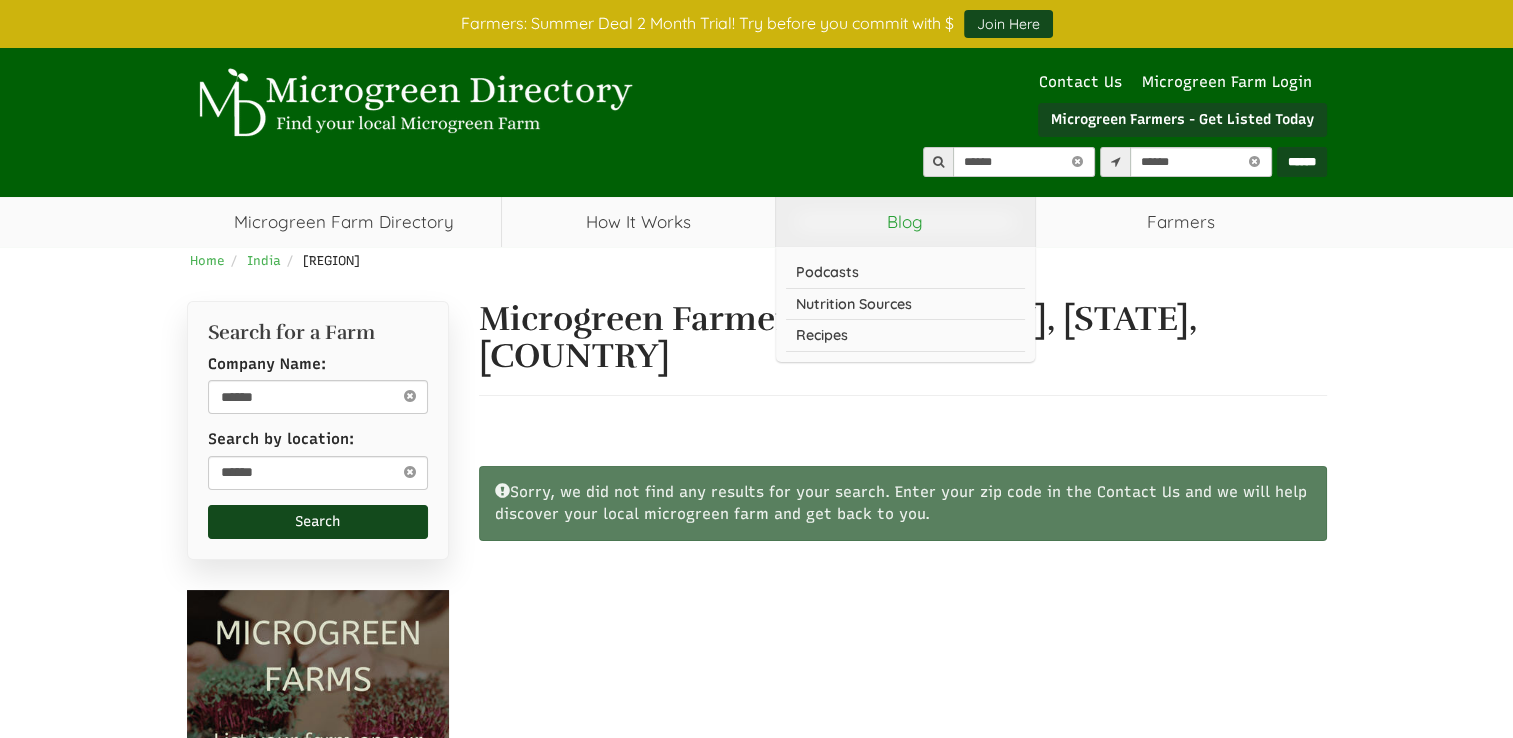 select 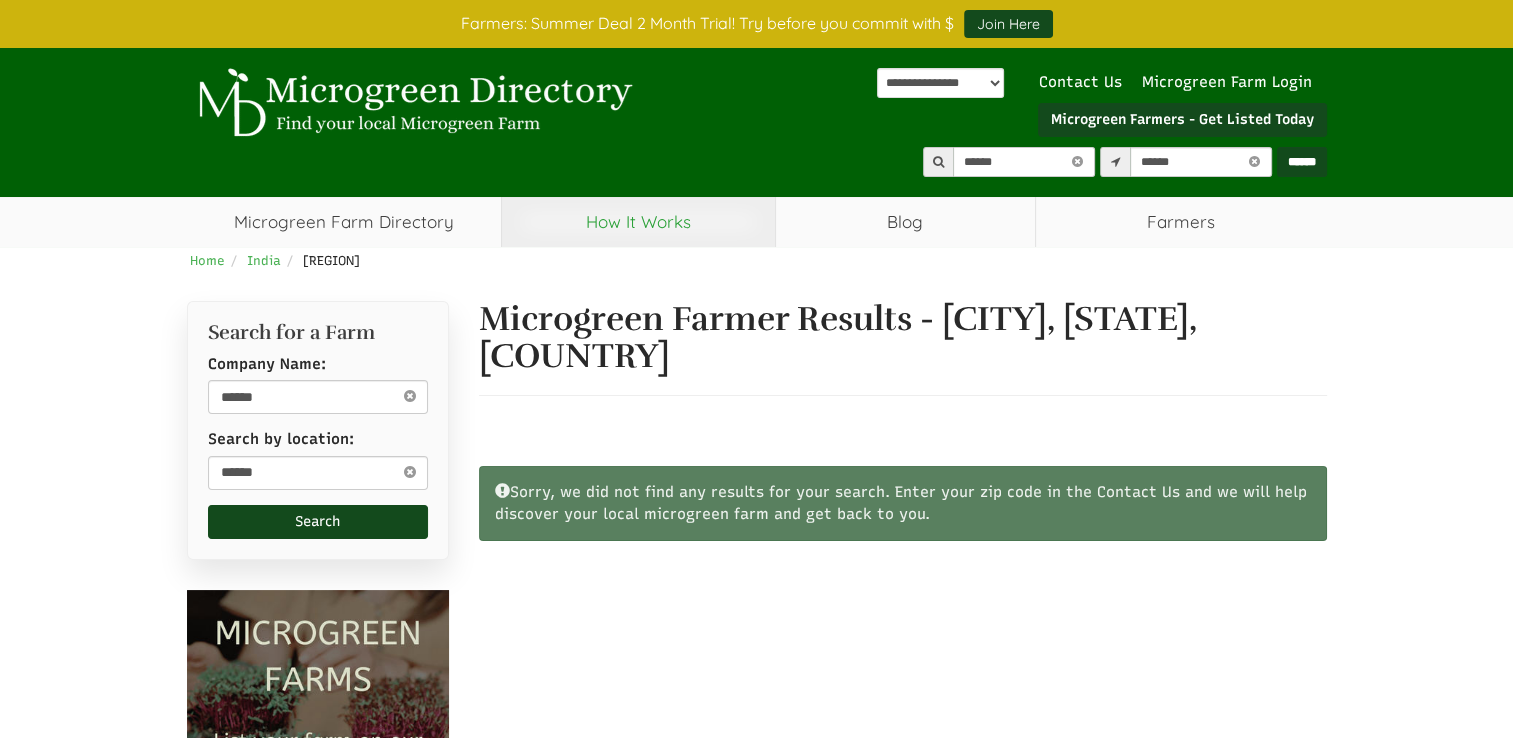 click on "How It Works" at bounding box center (638, 222) 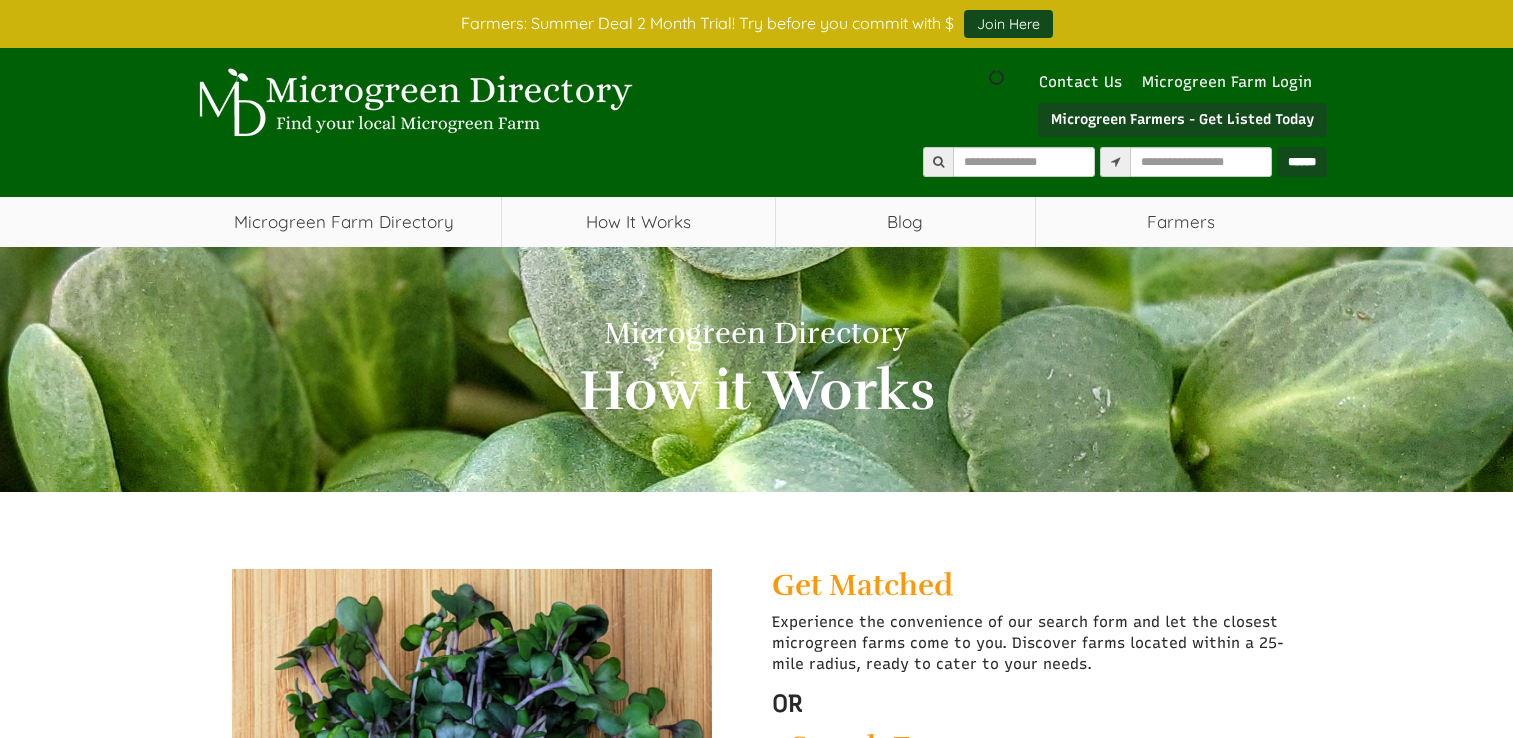 scroll, scrollTop: 0, scrollLeft: 0, axis: both 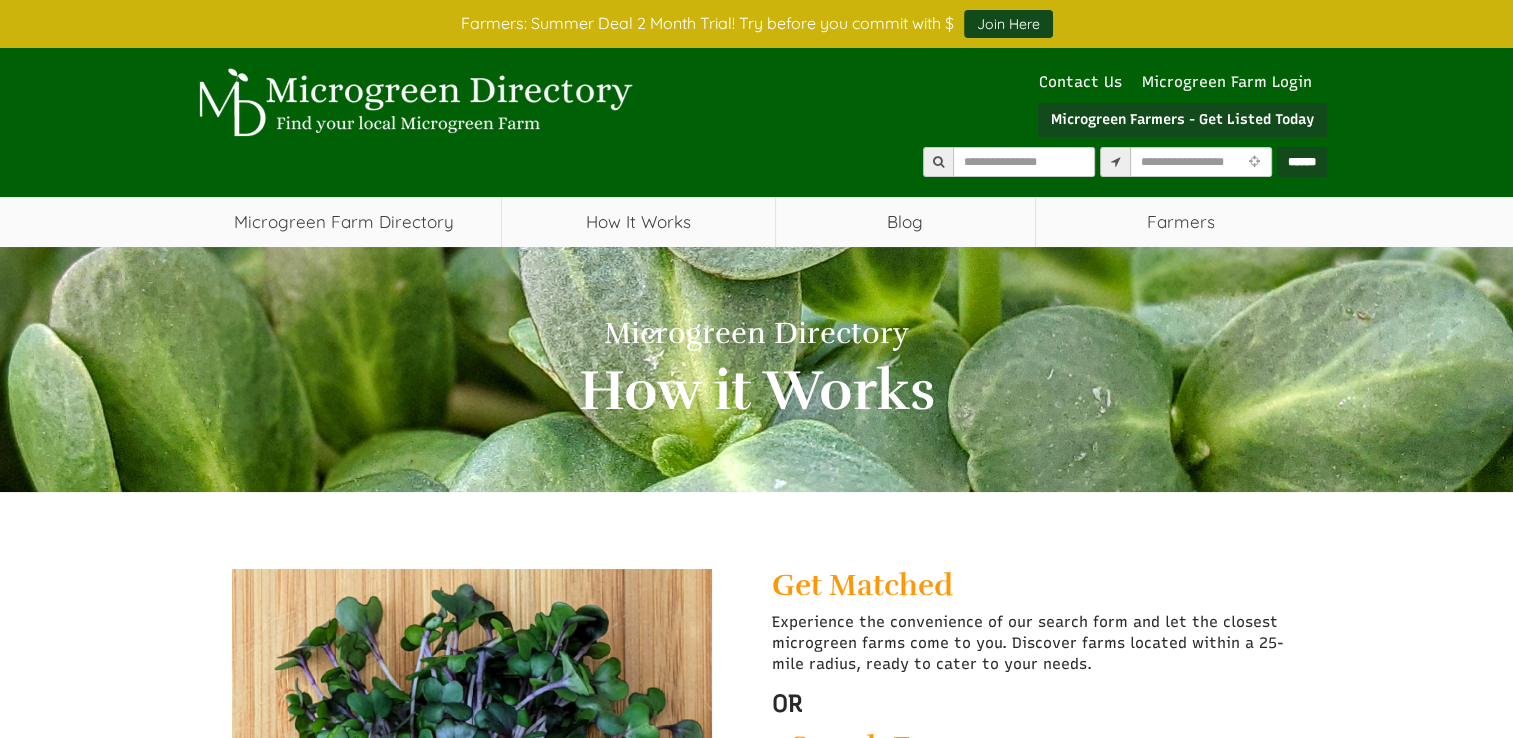 select 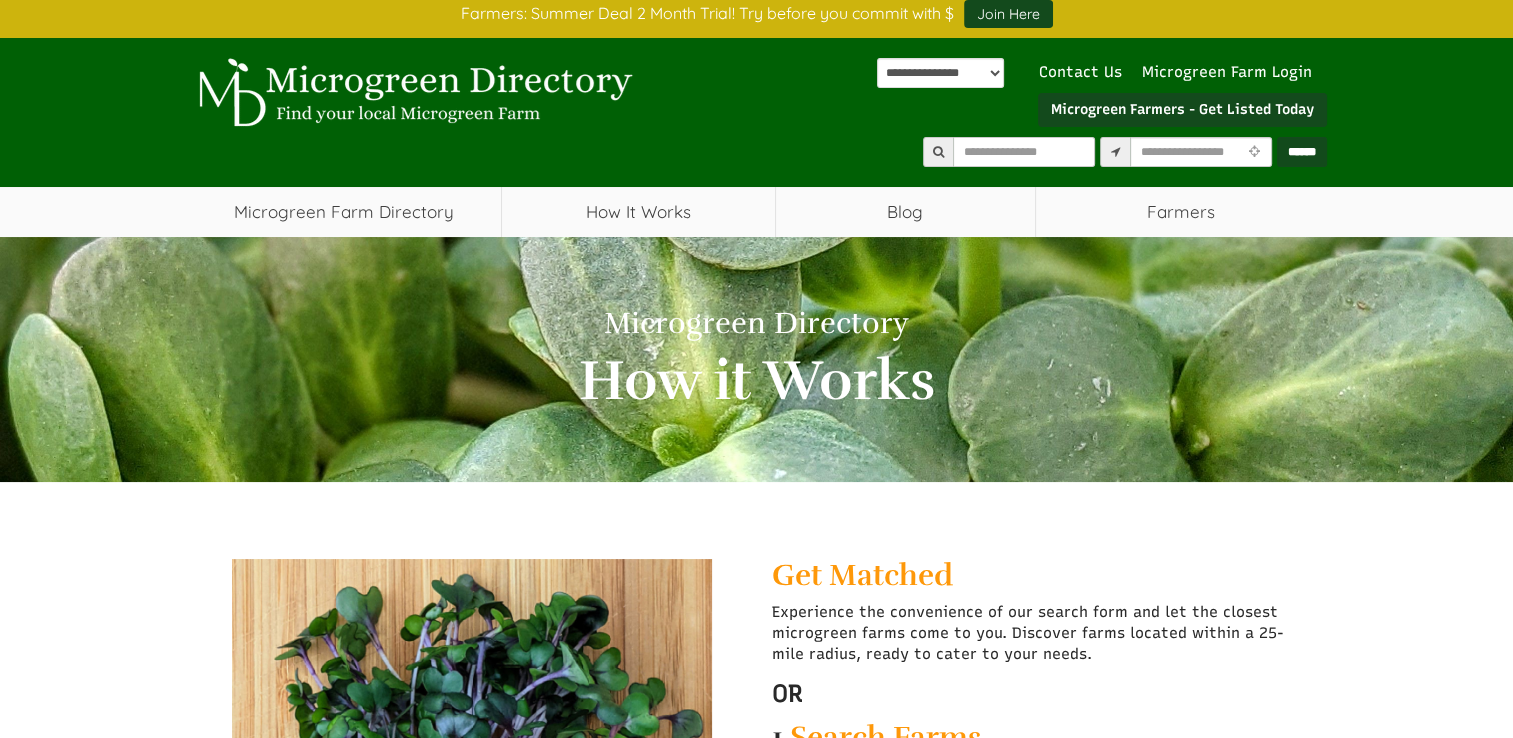 scroll, scrollTop: 0, scrollLeft: 0, axis: both 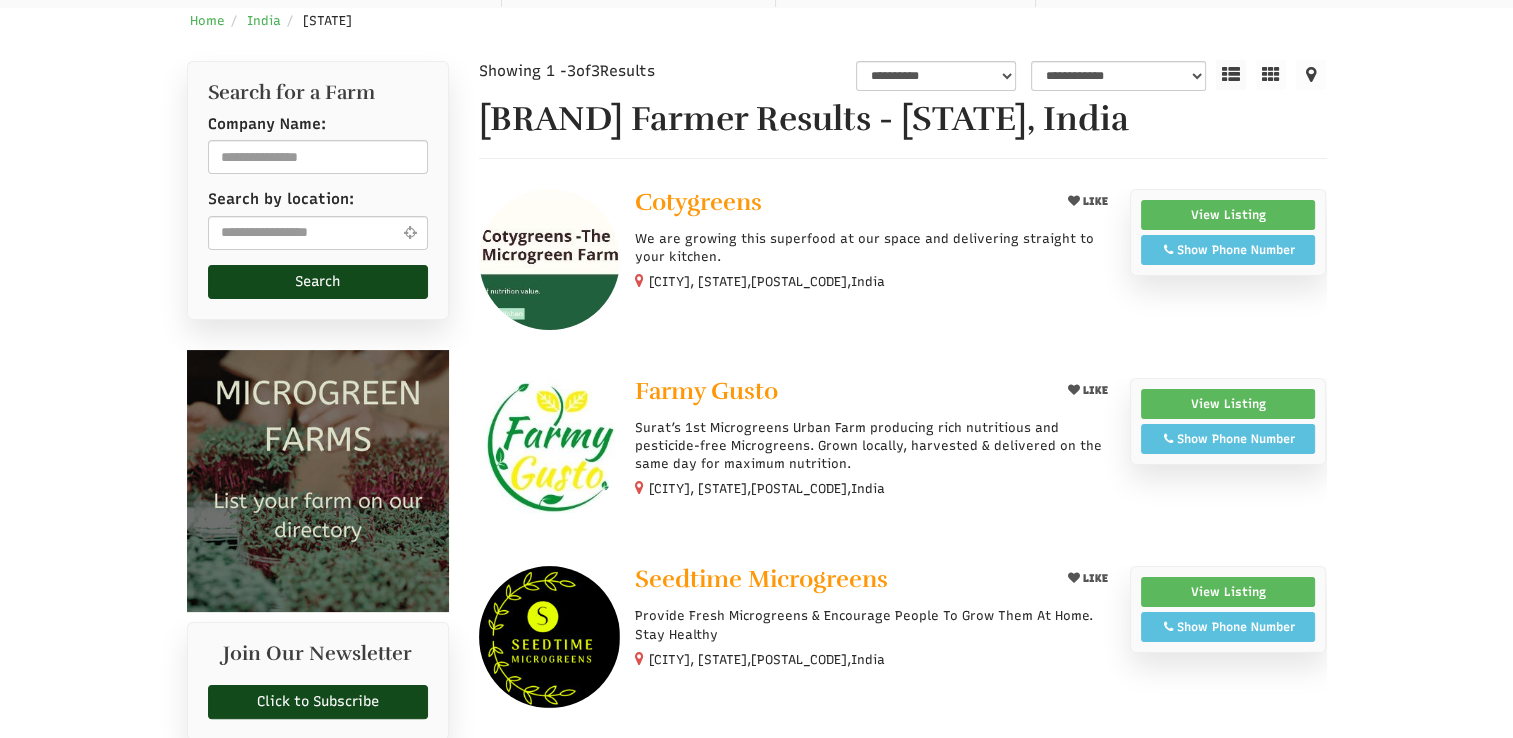 click at bounding box center [549, 259] 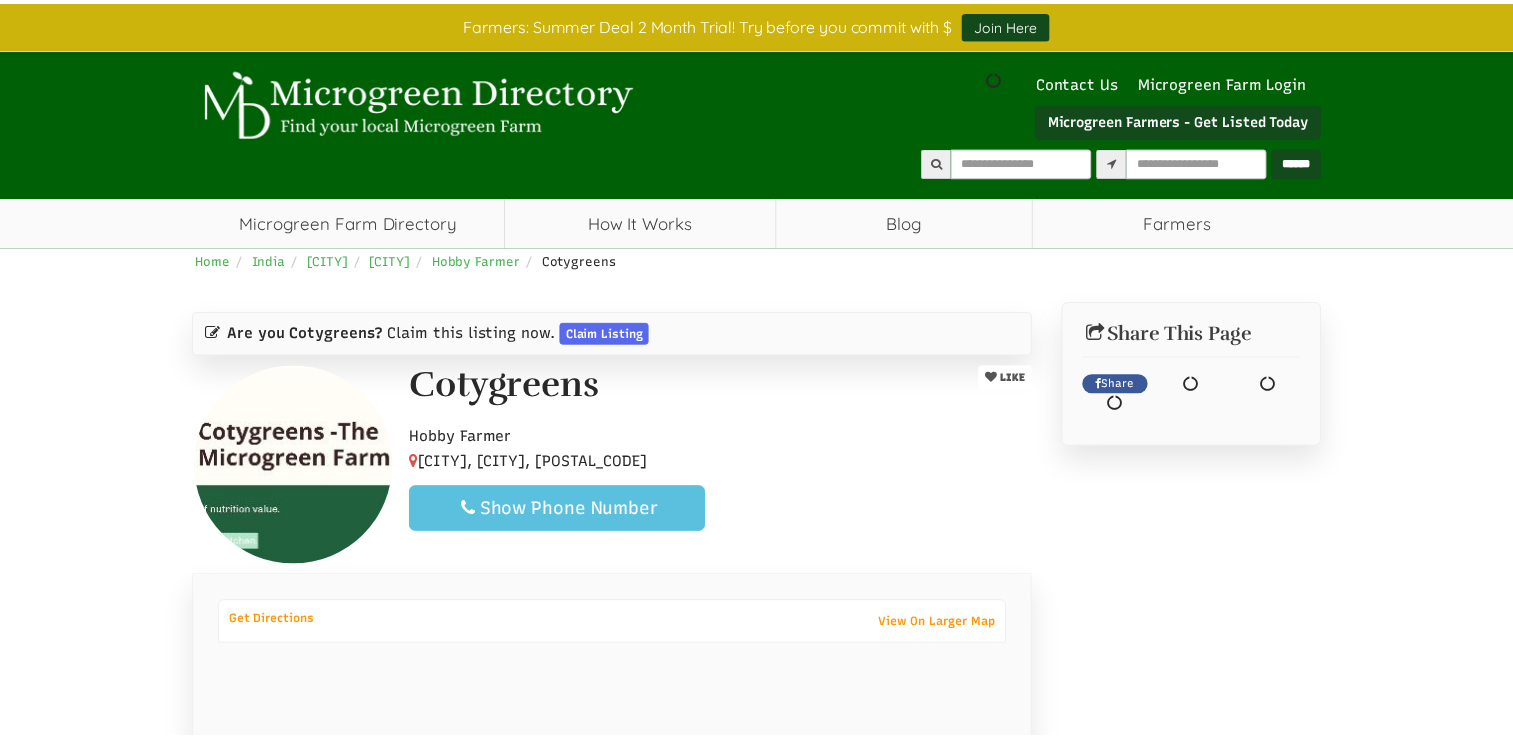 scroll, scrollTop: 0, scrollLeft: 0, axis: both 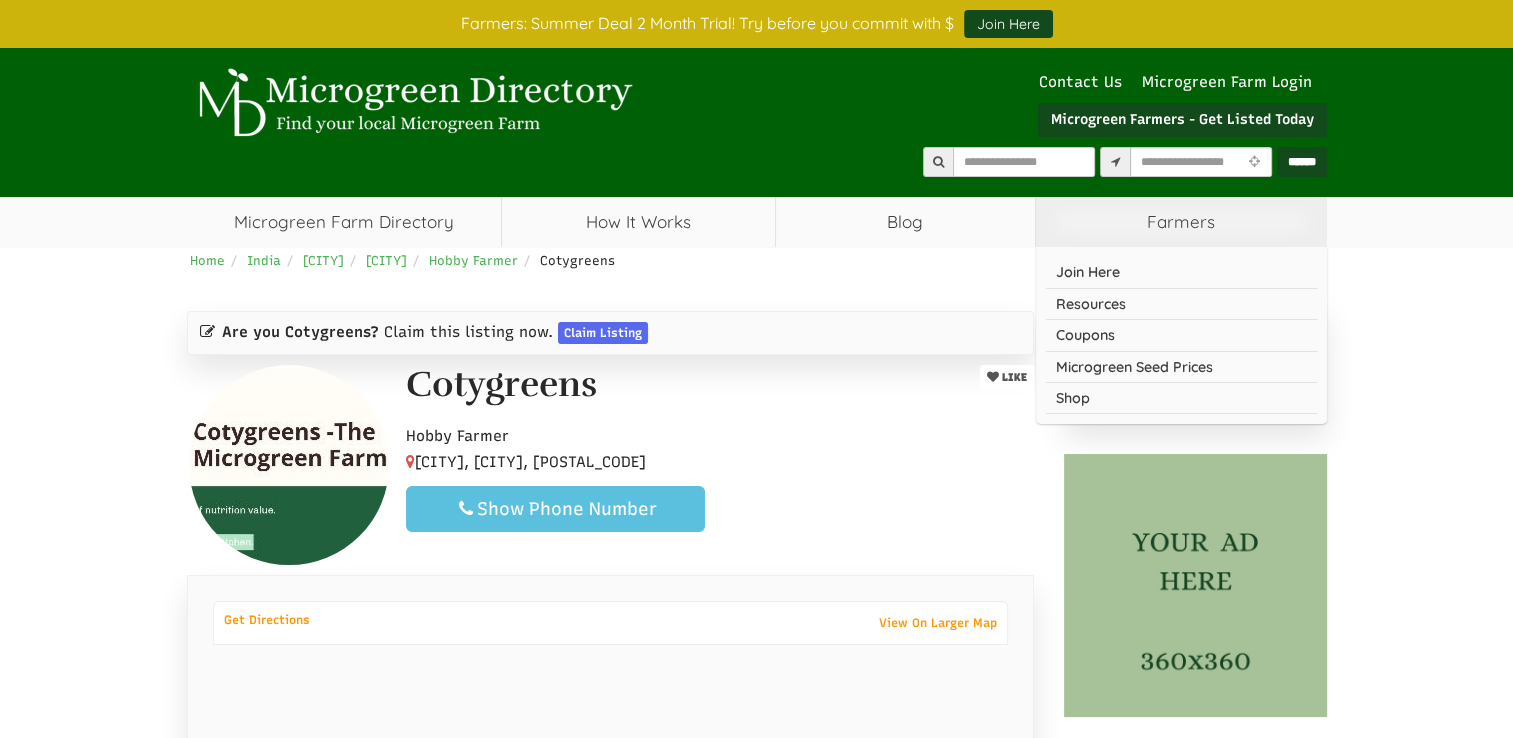 select 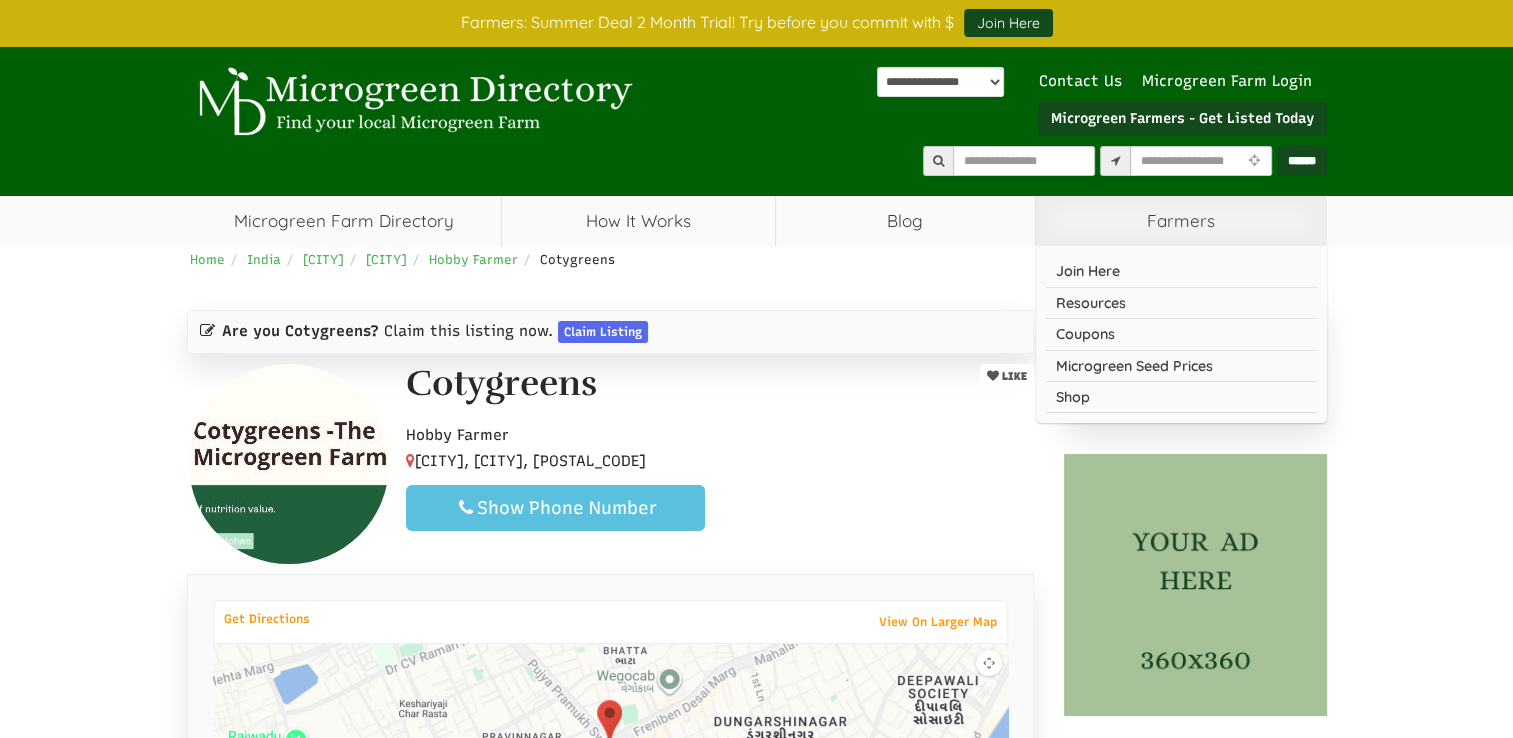 scroll, scrollTop: 0, scrollLeft: 0, axis: both 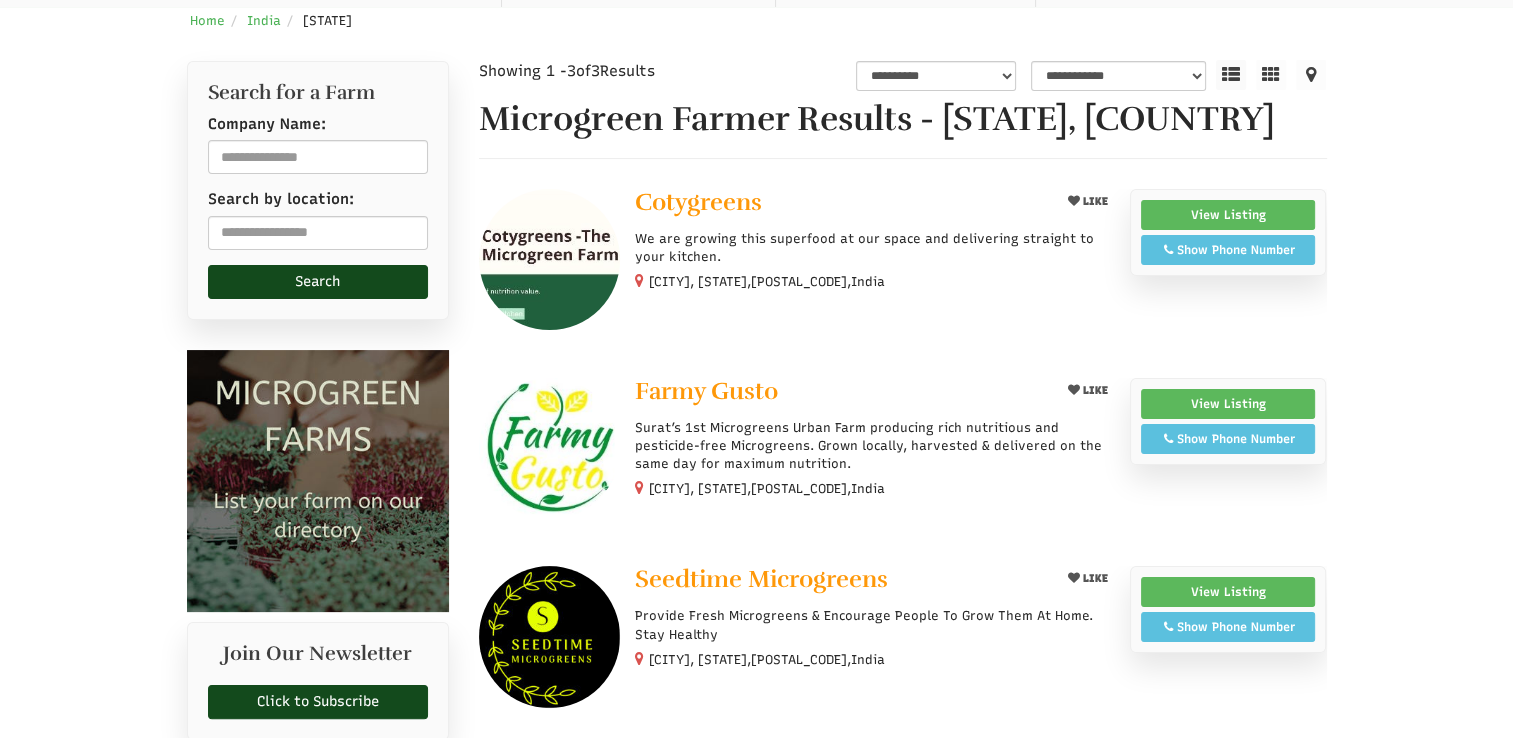 click at bounding box center (549, 448) 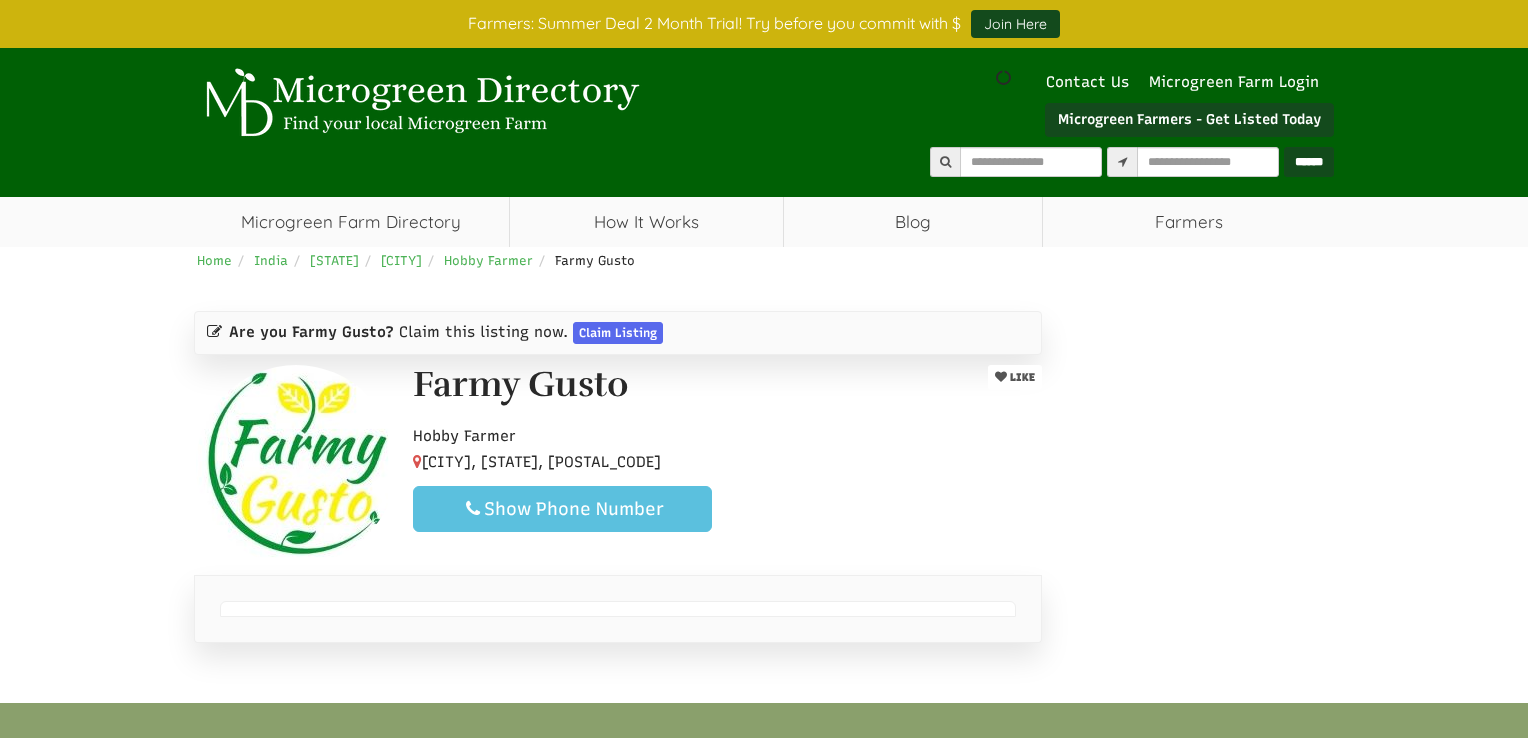 scroll, scrollTop: 0, scrollLeft: 0, axis: both 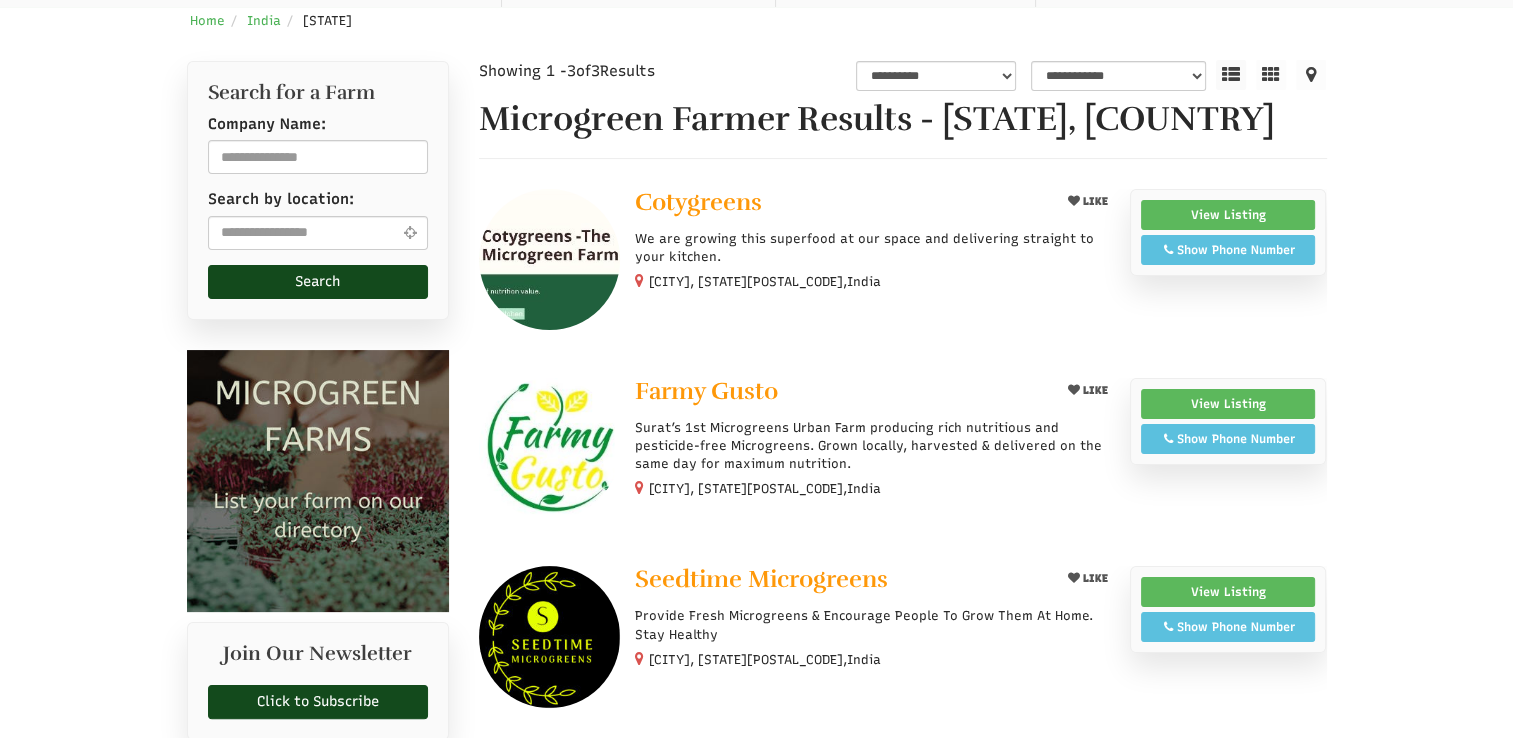 select 